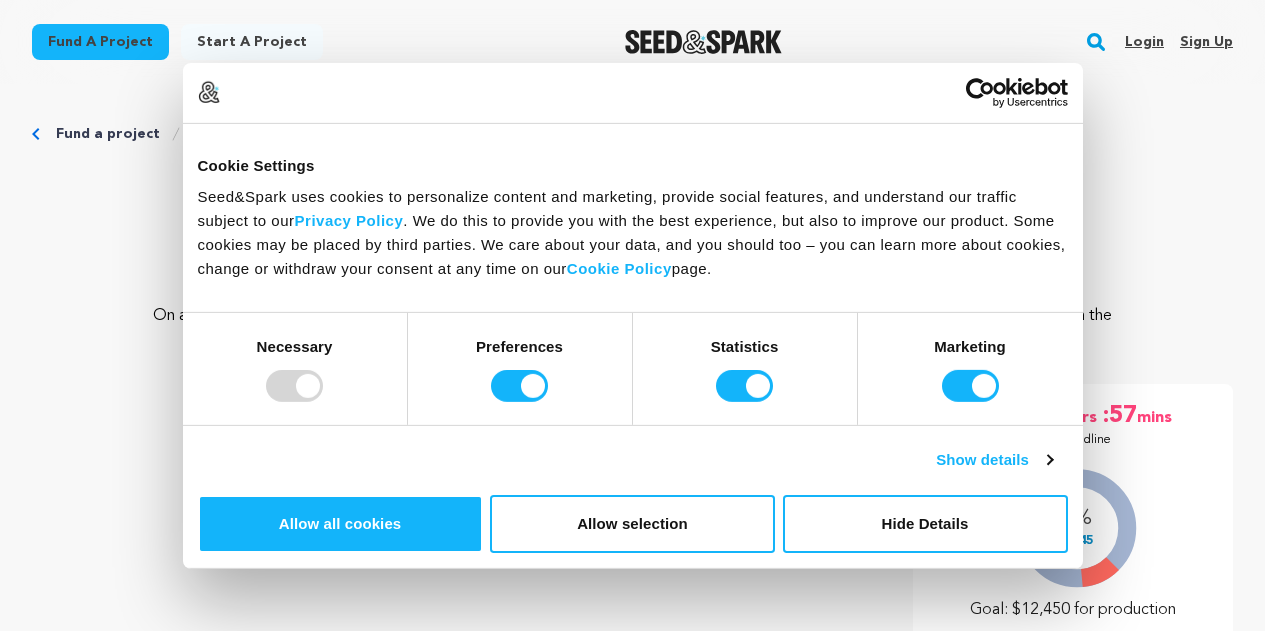 scroll, scrollTop: 0, scrollLeft: 0, axis: both 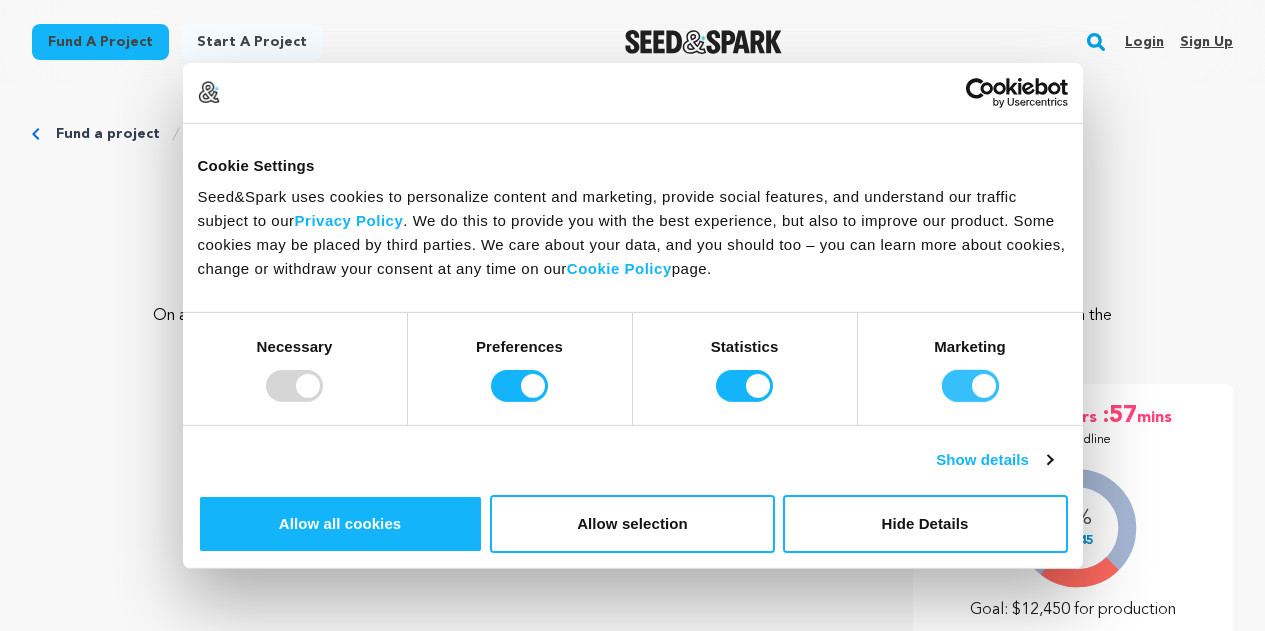 click on "Marketing" at bounding box center (970, 386) 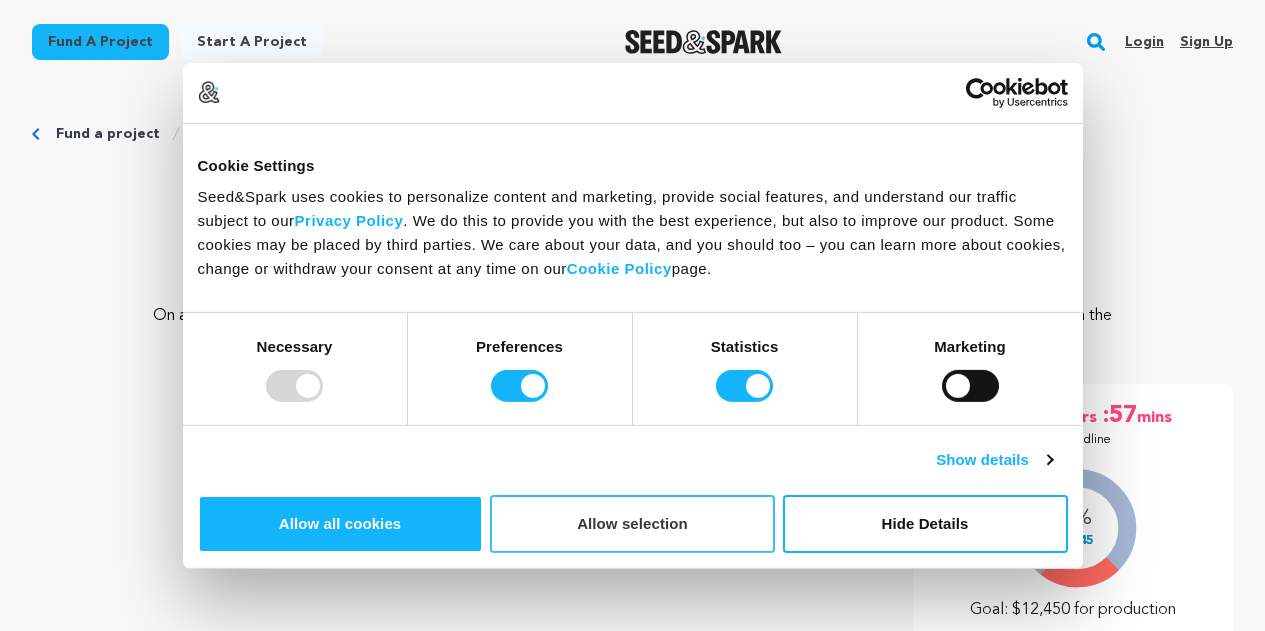 click on "Allow selection" at bounding box center (632, 524) 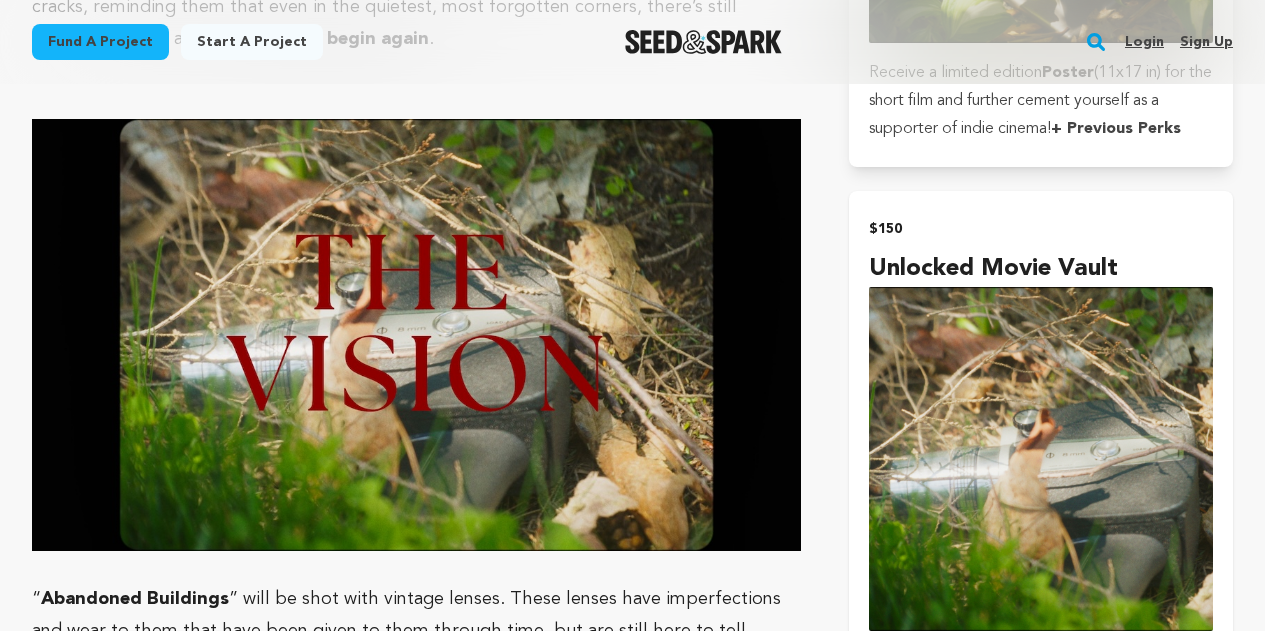 scroll, scrollTop: 3533, scrollLeft: 0, axis: vertical 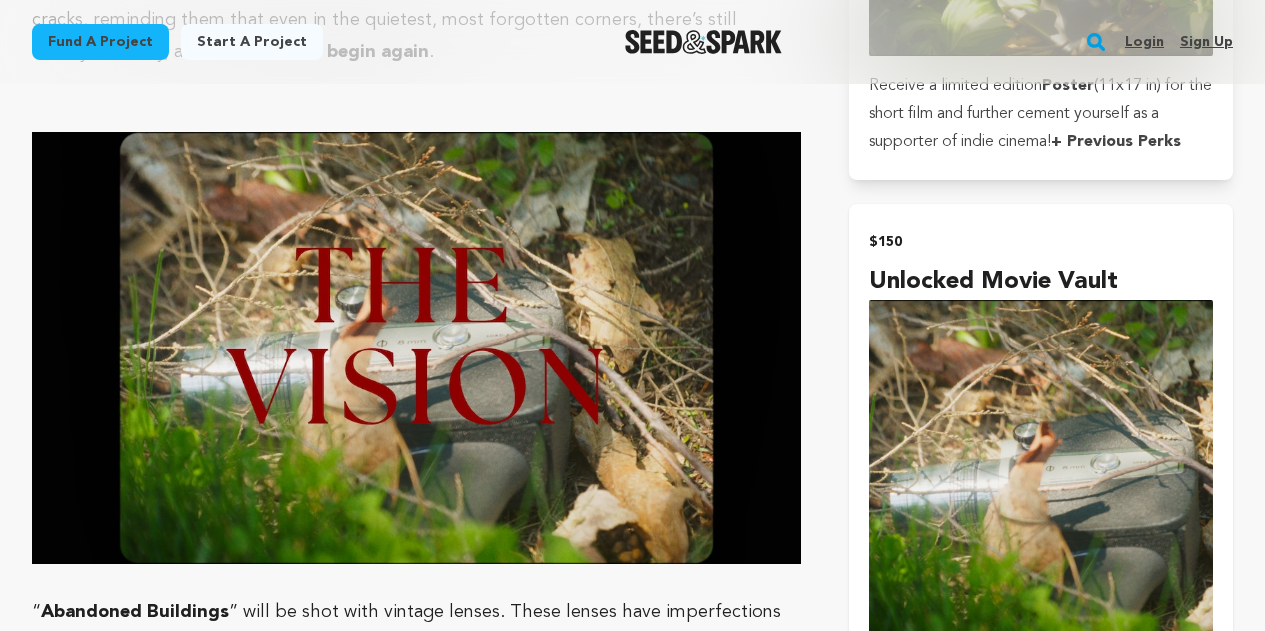 click at bounding box center (1041, 472) 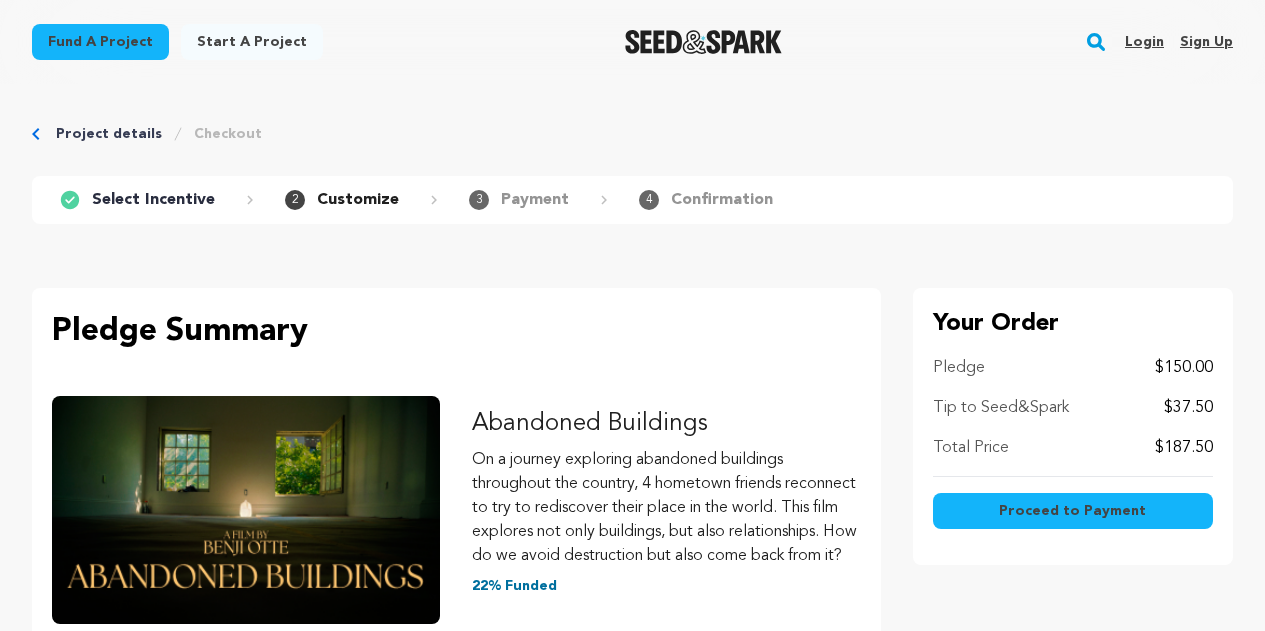 scroll, scrollTop: 0, scrollLeft: 0, axis: both 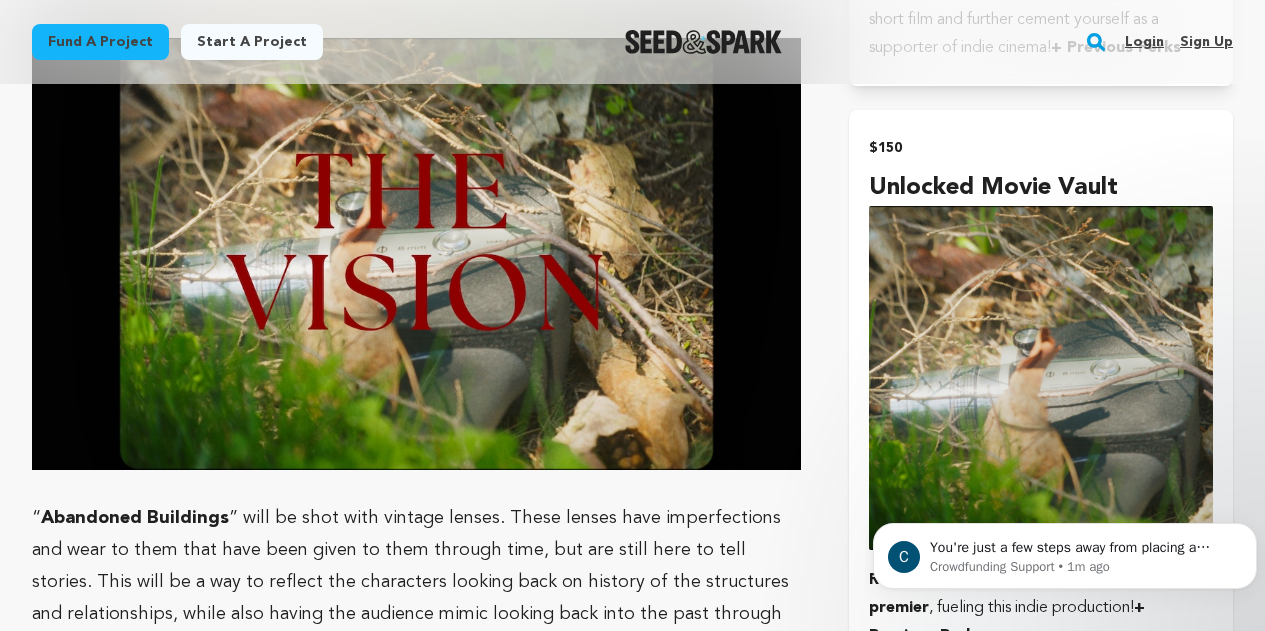 click at bounding box center (1041, 378) 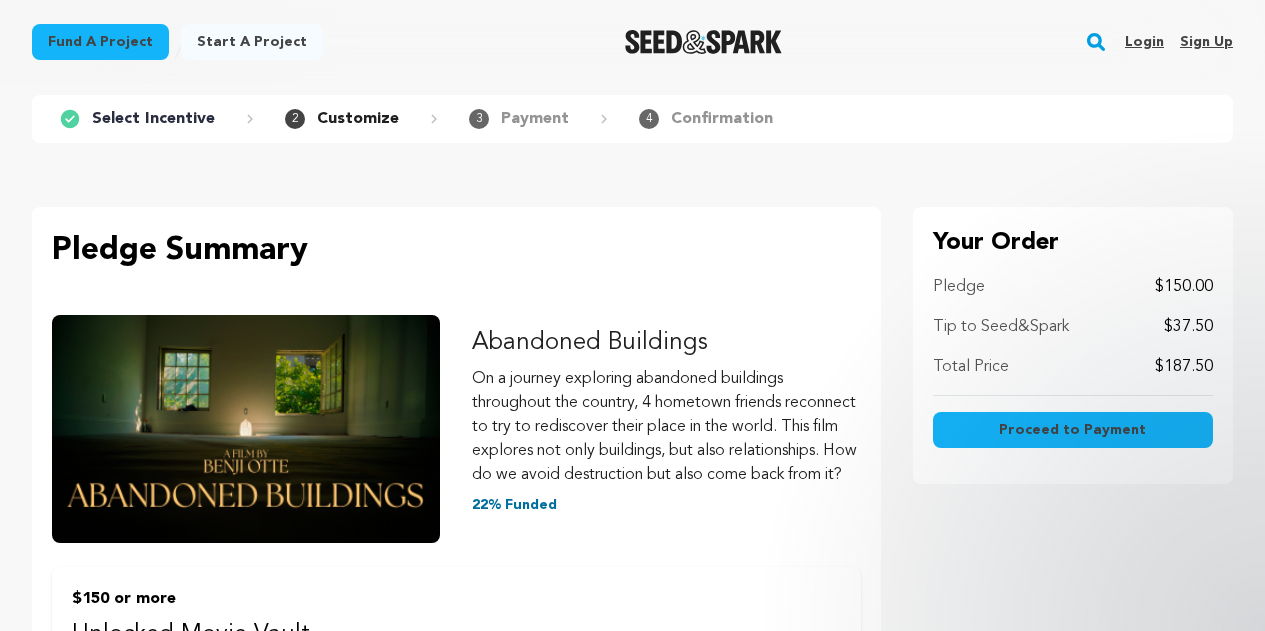 scroll, scrollTop: 116, scrollLeft: 0, axis: vertical 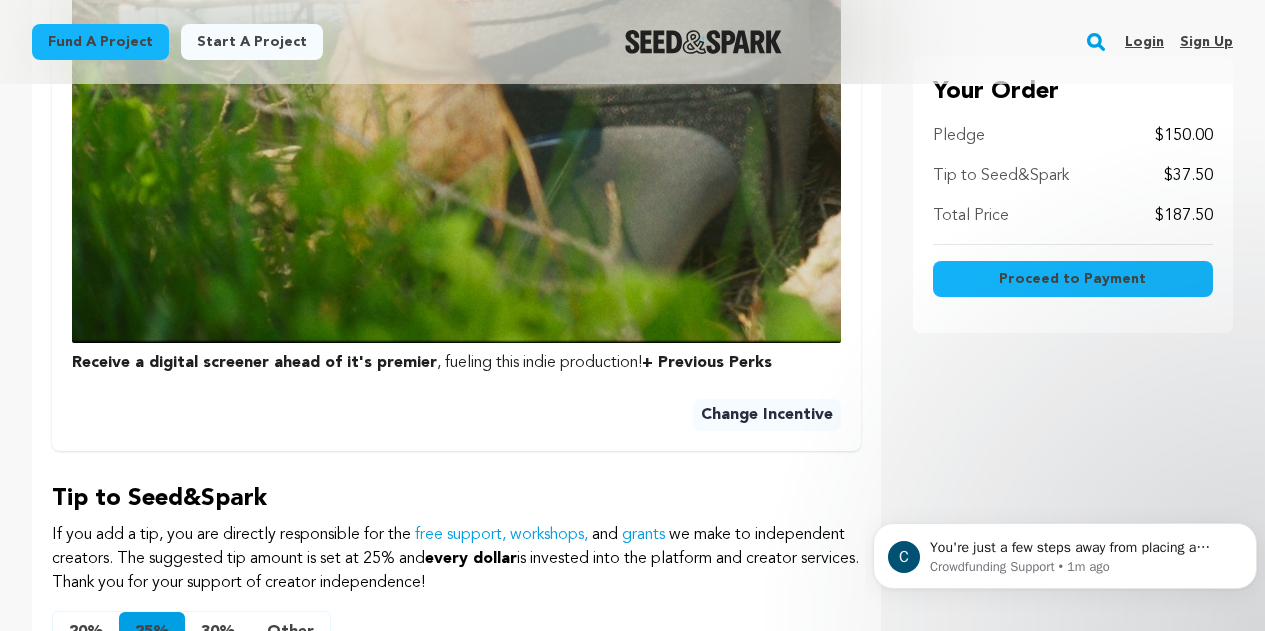 click on "Change
Incentive" at bounding box center (767, 415) 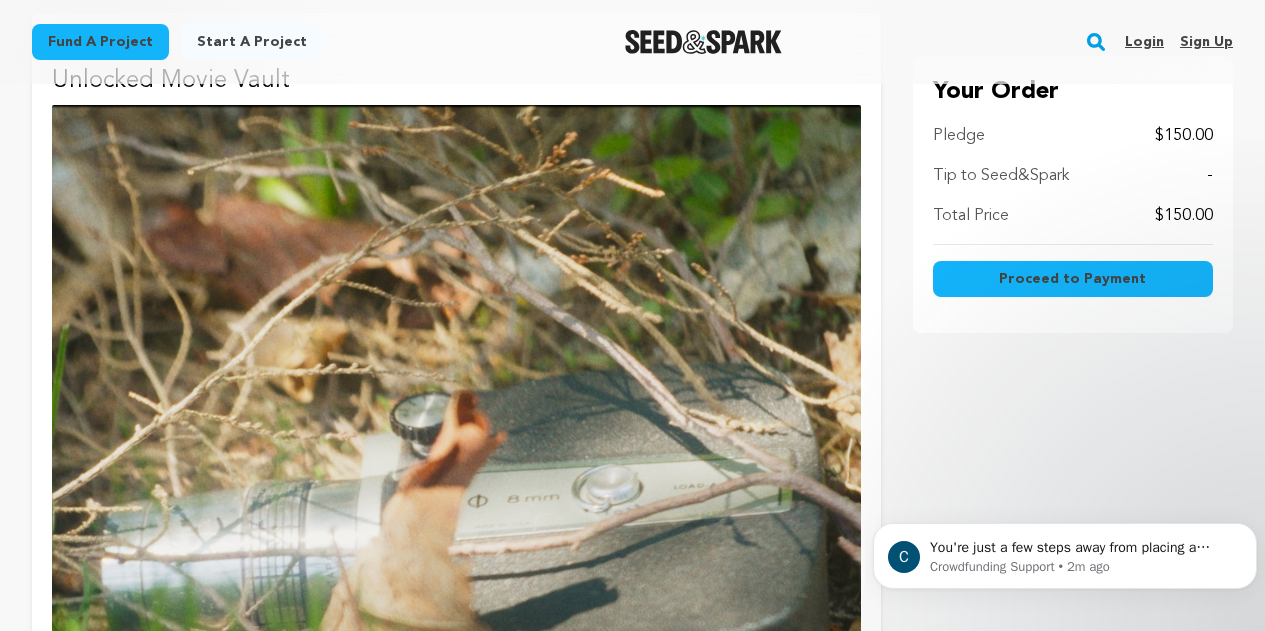 scroll, scrollTop: 4300, scrollLeft: 0, axis: vertical 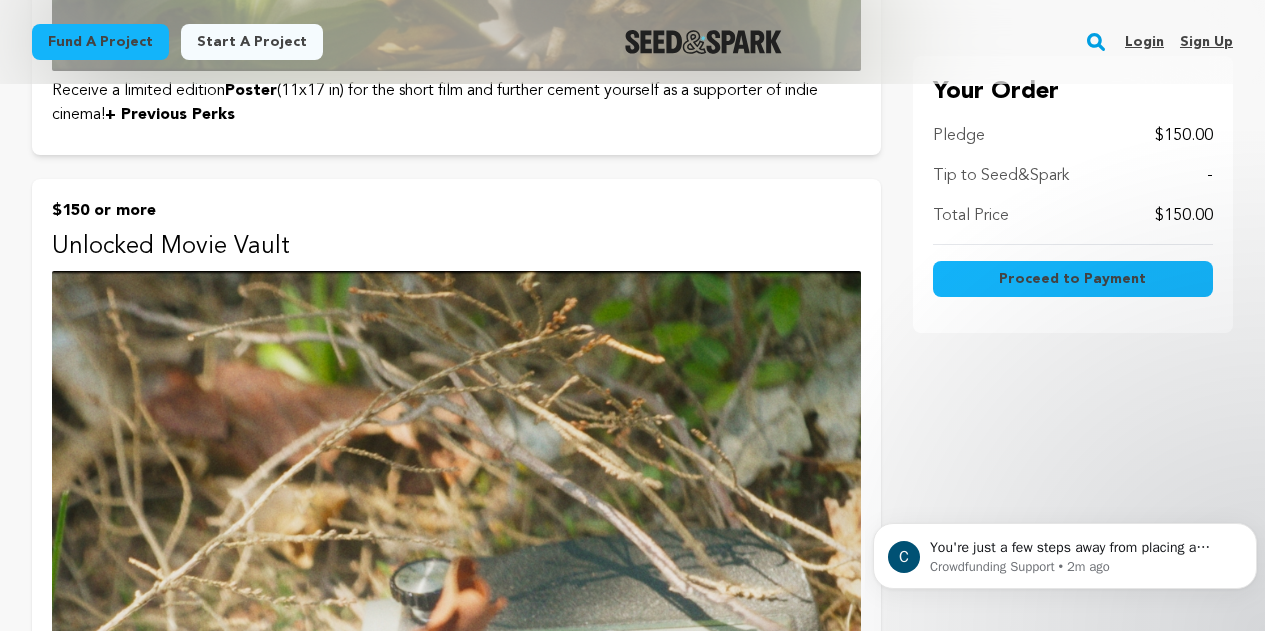 click at bounding box center [456, 675] 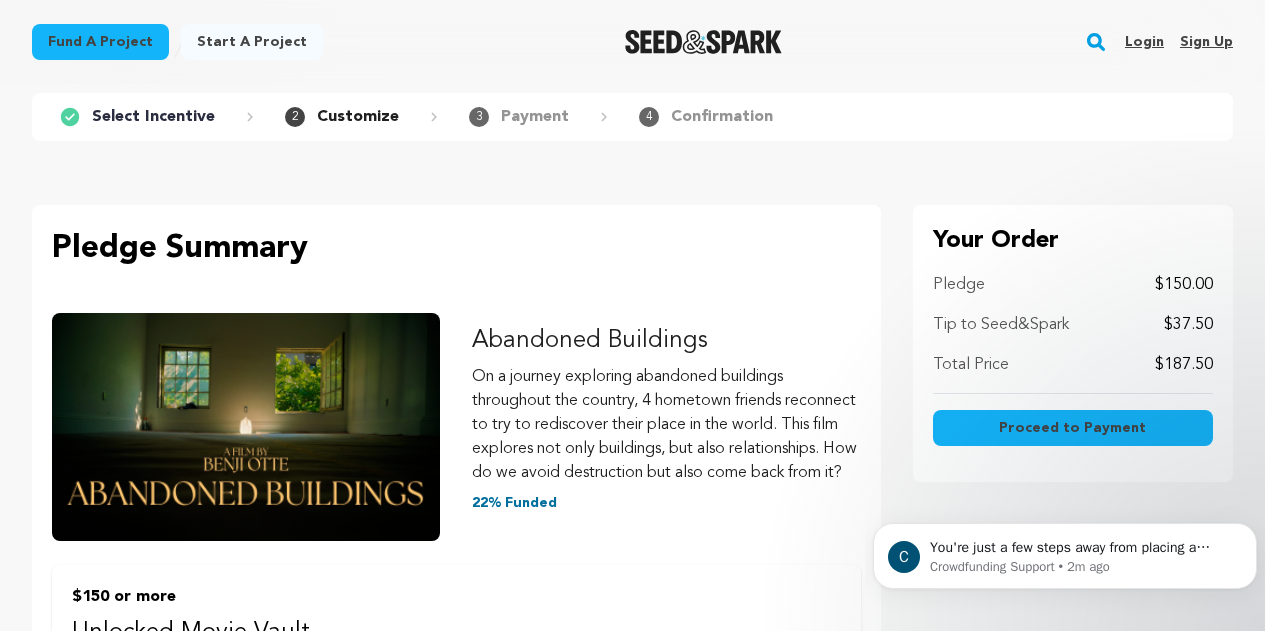 scroll, scrollTop: 133, scrollLeft: 0, axis: vertical 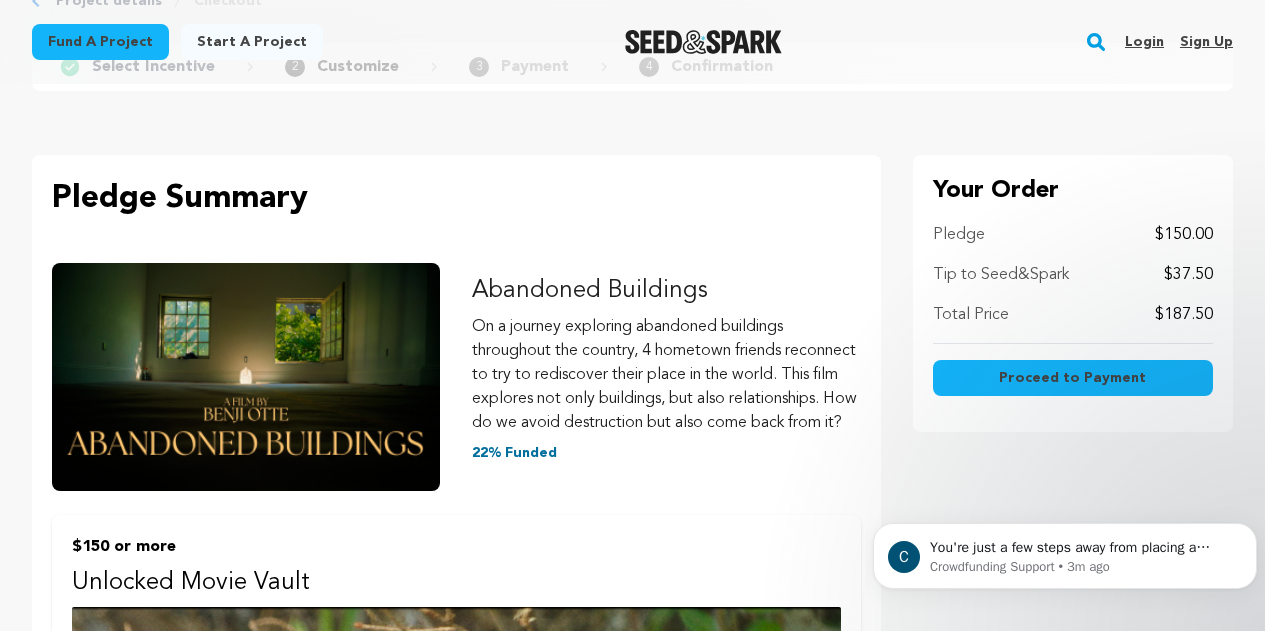 click on "$150.00" at bounding box center [1184, 235] 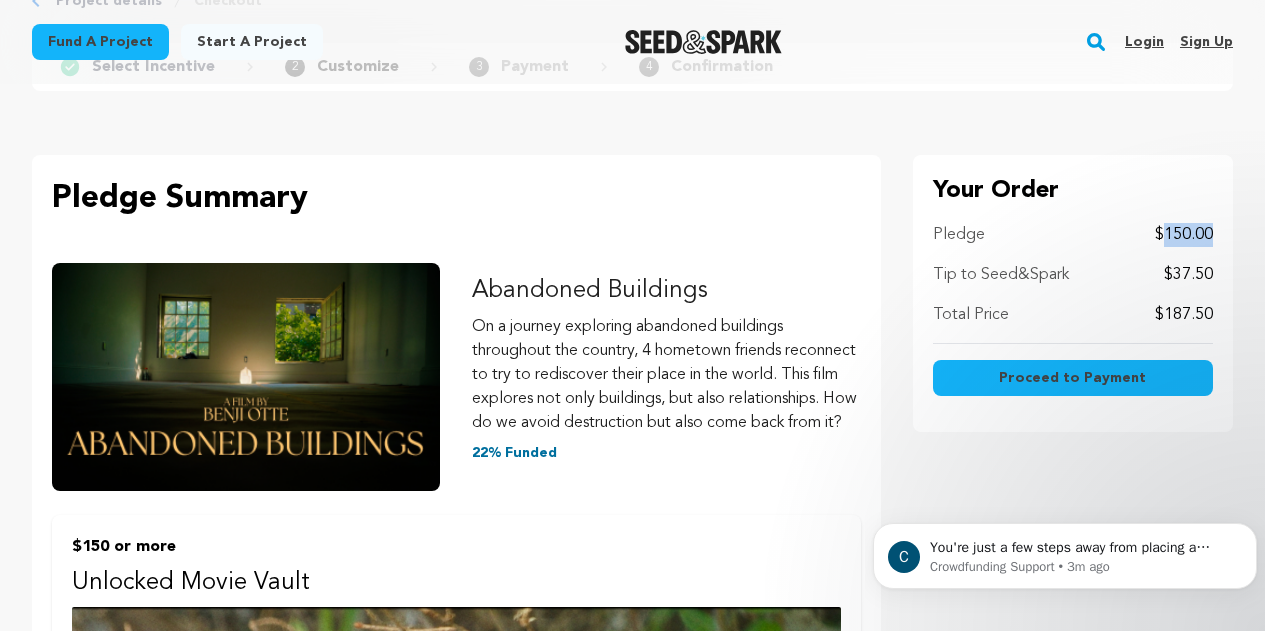 click on "$150.00" at bounding box center [1184, 235] 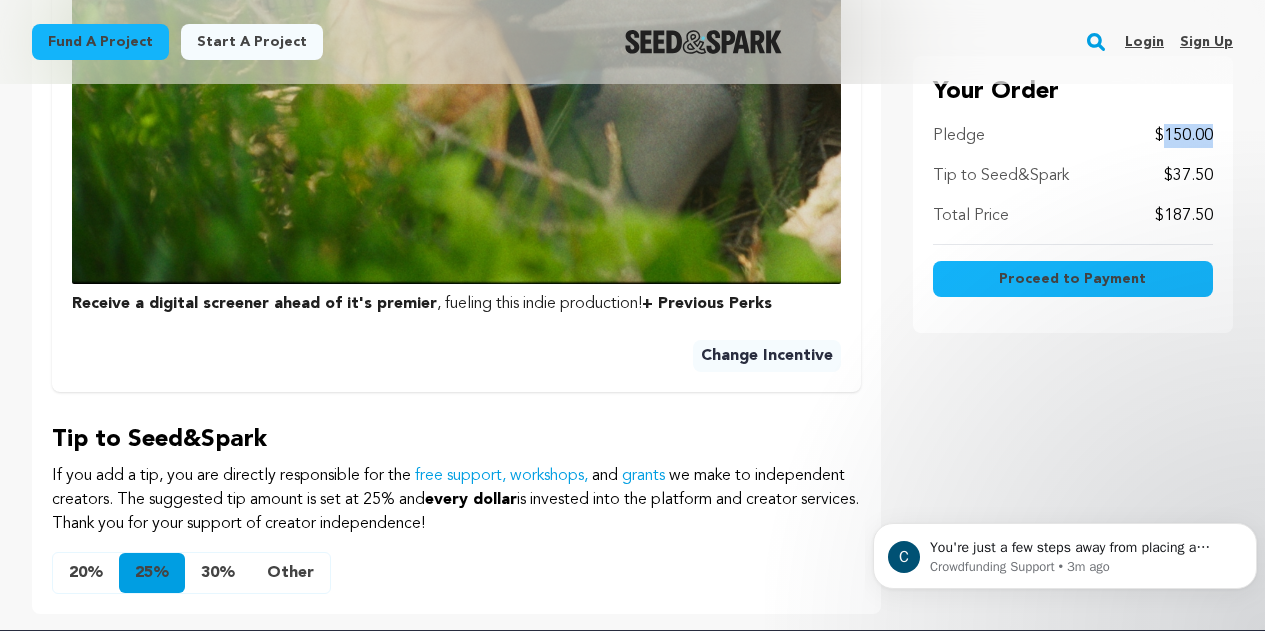 scroll, scrollTop: 1233, scrollLeft: 0, axis: vertical 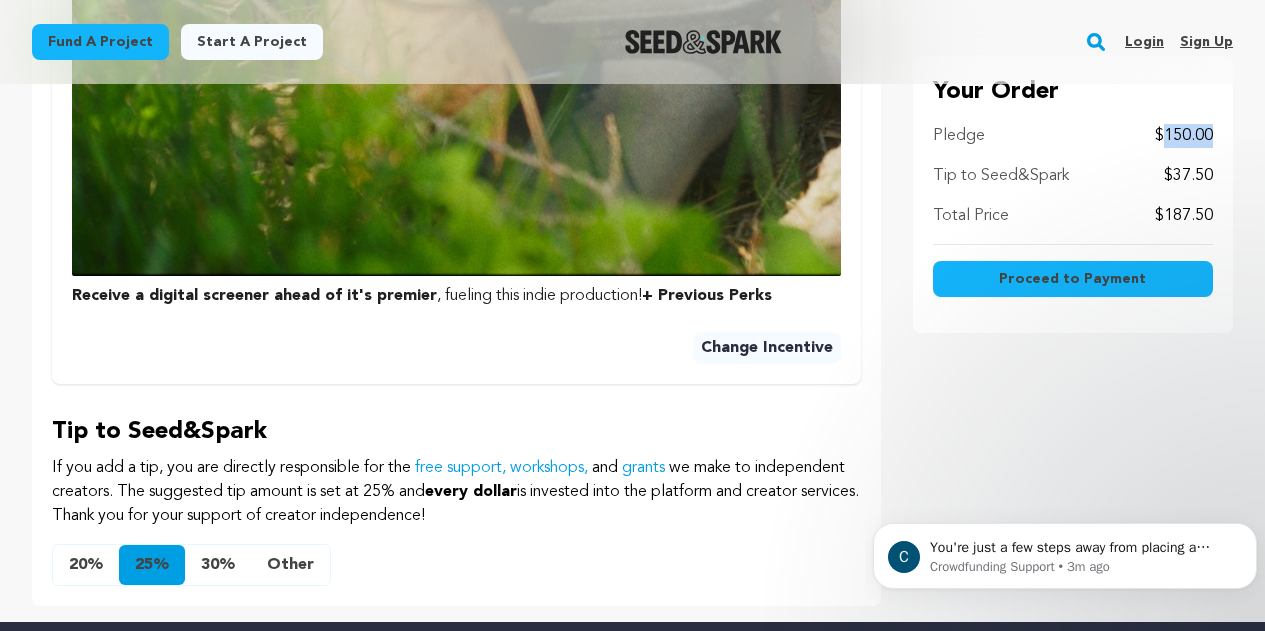 click on "20%" at bounding box center (86, 565) 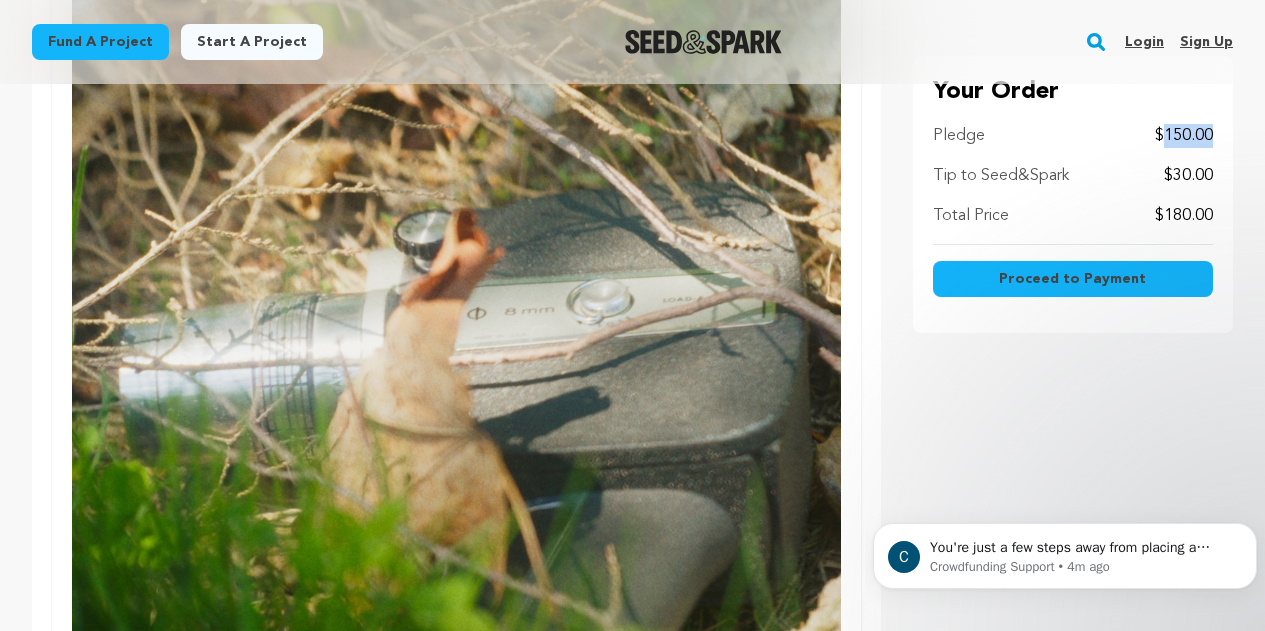 scroll, scrollTop: 800, scrollLeft: 0, axis: vertical 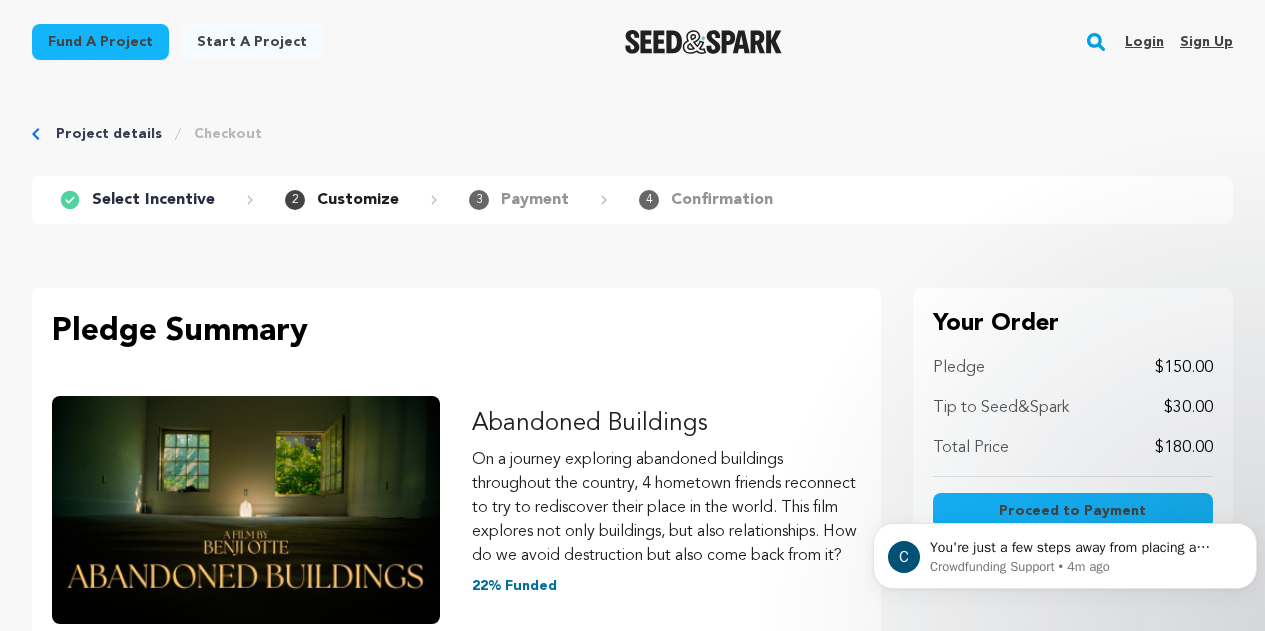 click on "On a journey exploring abandoned buildings throughout the country, 4 hometown friends reconnect to try to rediscover their place in the world. This film explores not only buildings, but also relationships. How do we avoid destruction but also come back from it?" at bounding box center (666, 508) 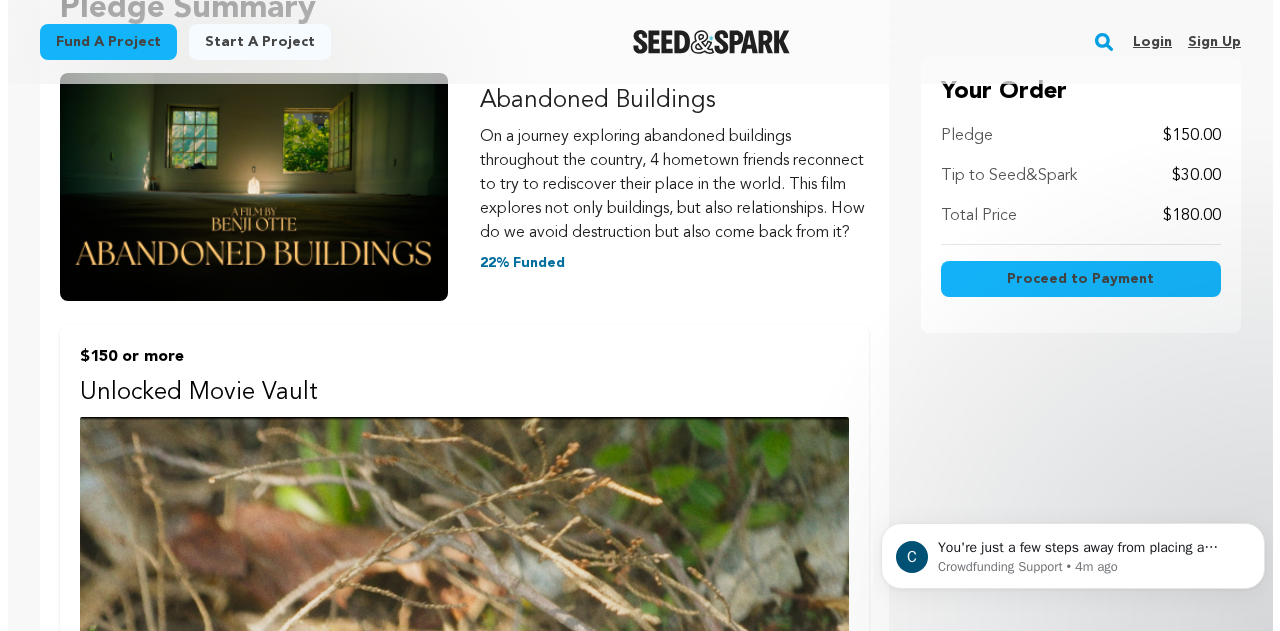 scroll, scrollTop: 333, scrollLeft: 0, axis: vertical 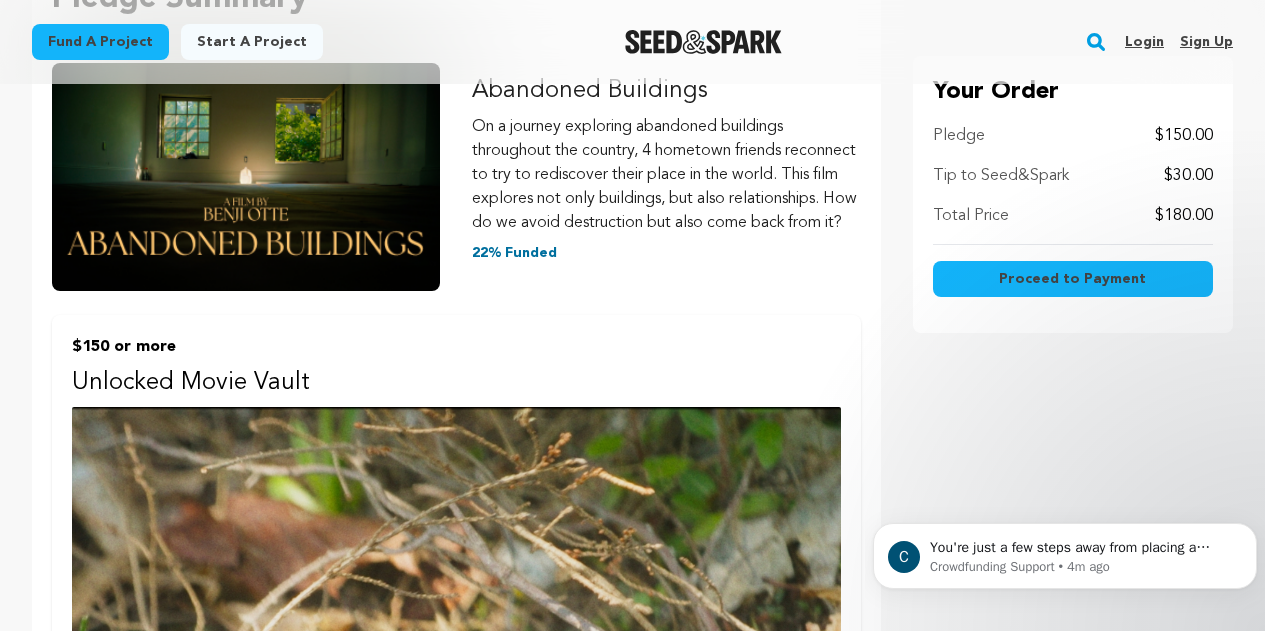 click at bounding box center [456, 791] 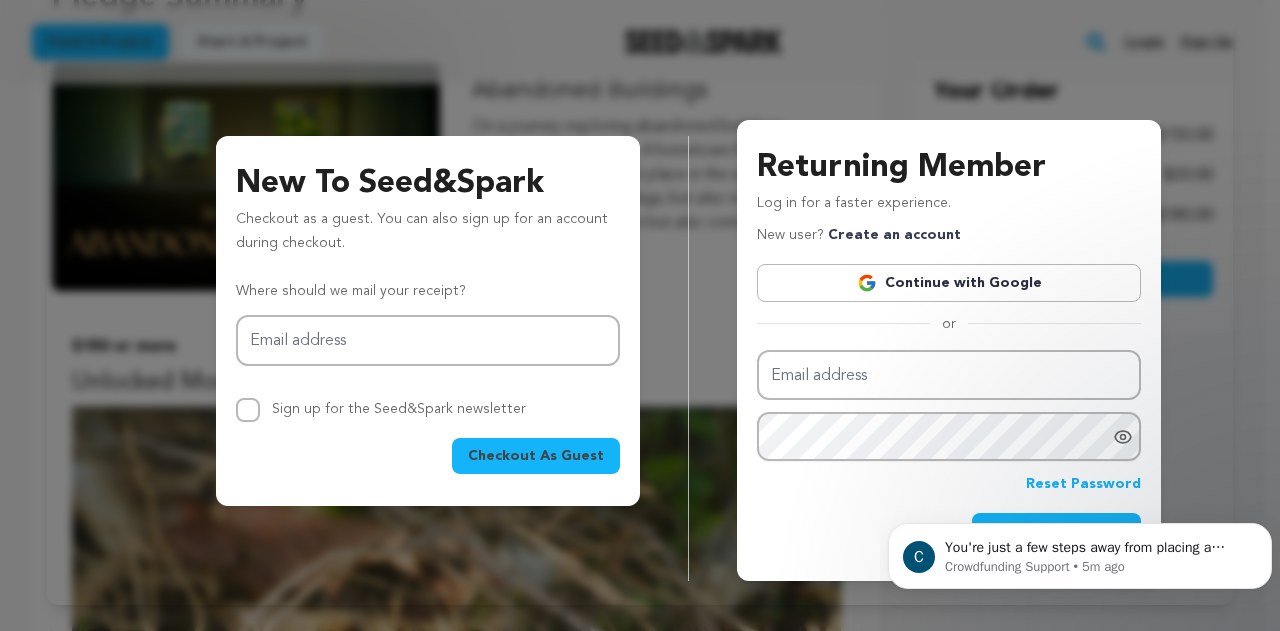 click at bounding box center (1120, 8) 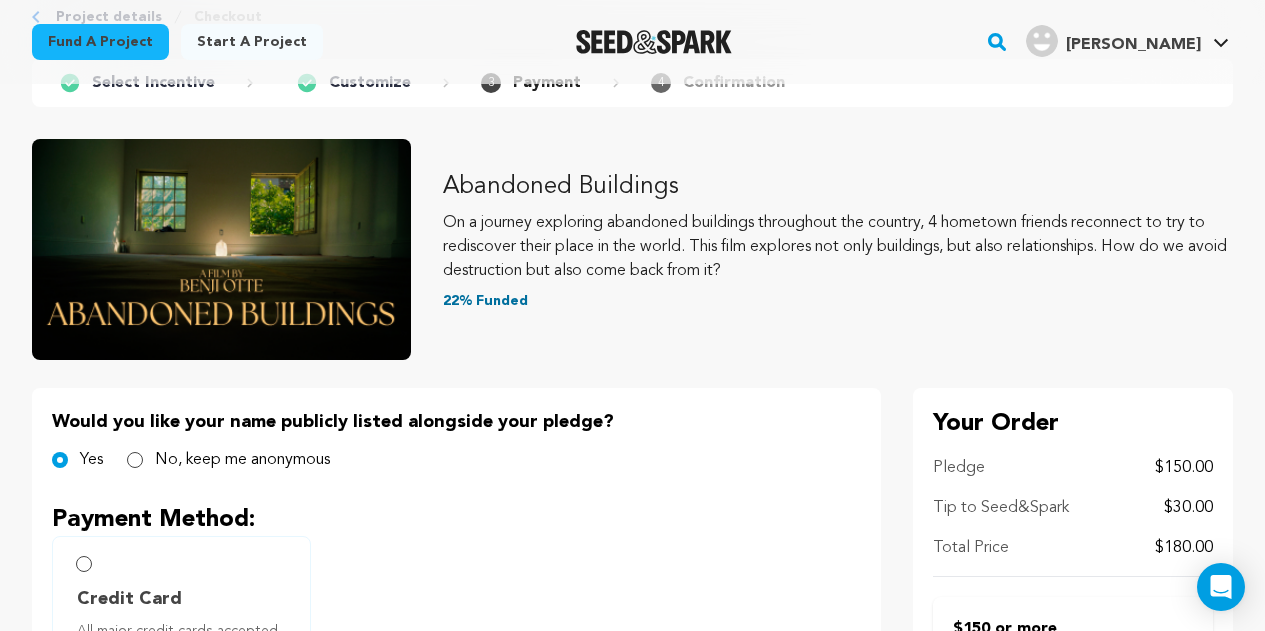 scroll, scrollTop: 133, scrollLeft: 0, axis: vertical 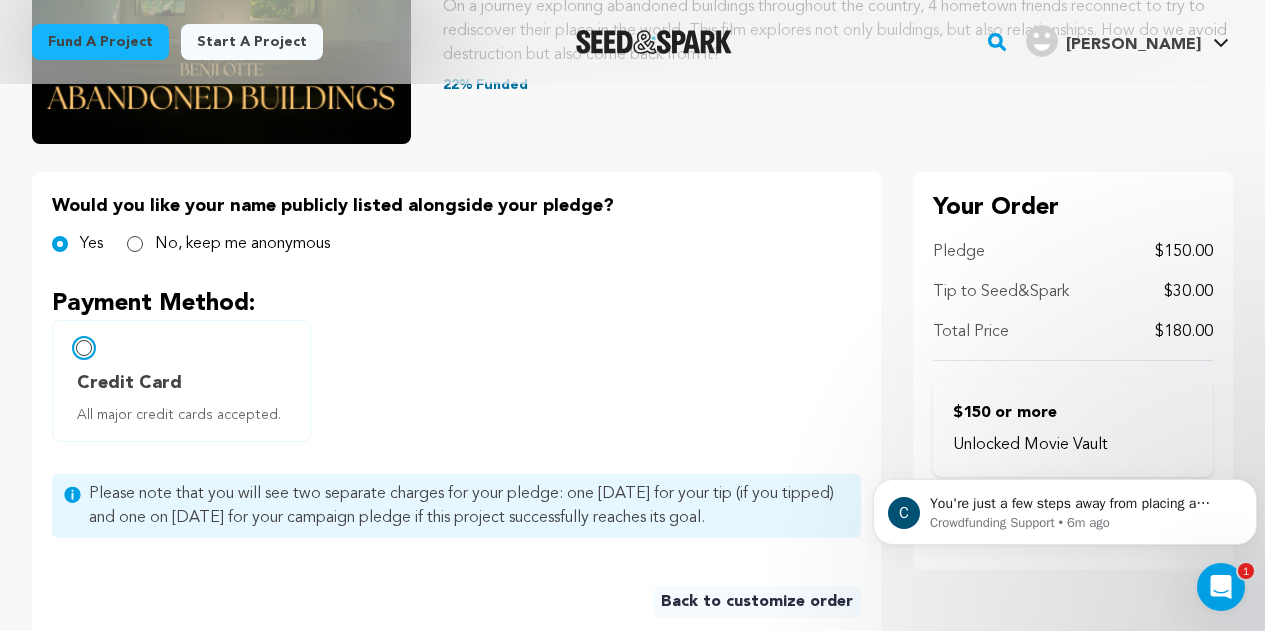 click on "Credit Card
All major credit cards accepted." at bounding box center [84, 348] 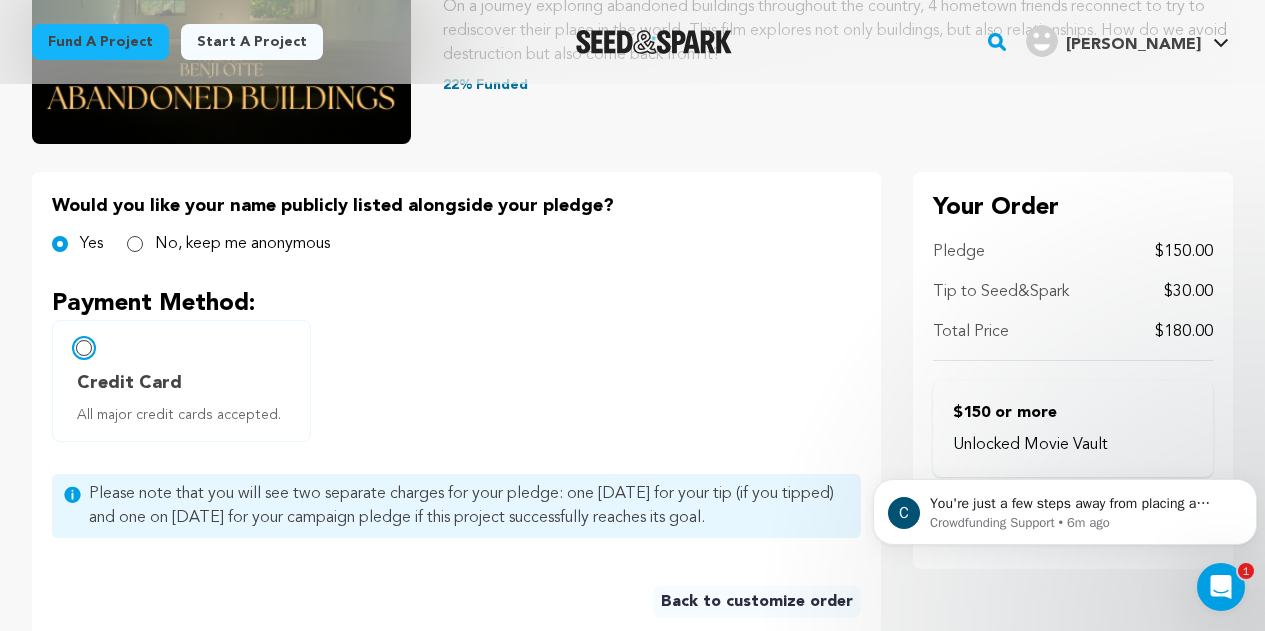 radio on "false" 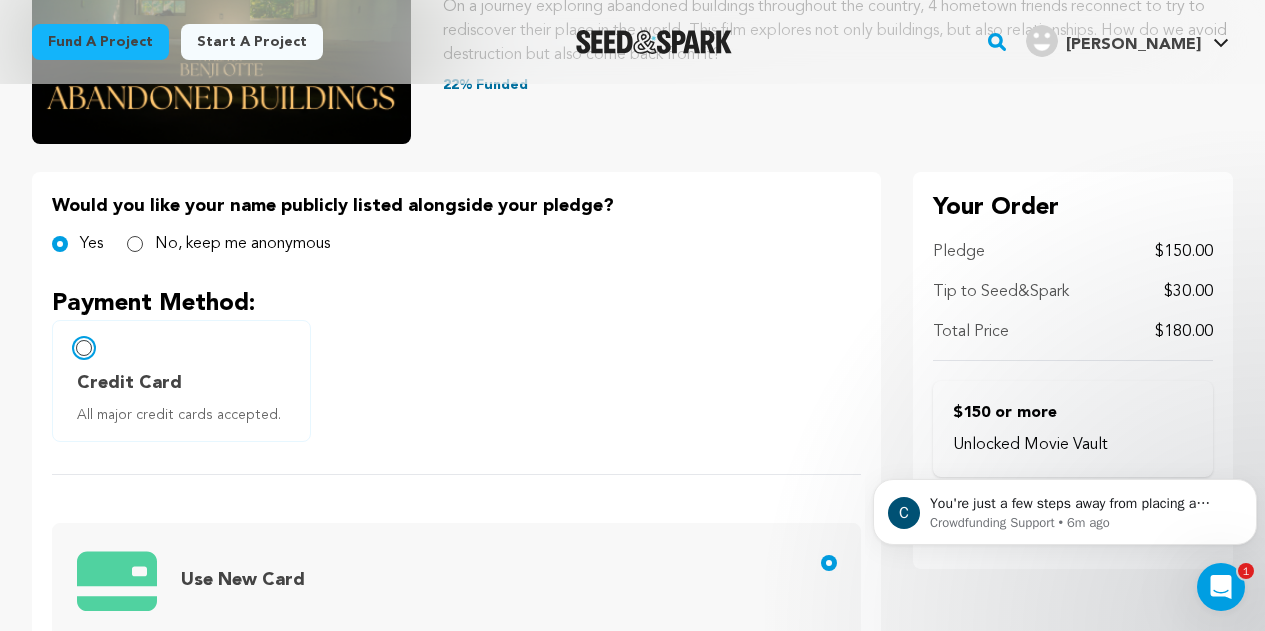 click on "Credit Card
All major credit cards accepted." at bounding box center [84, 348] 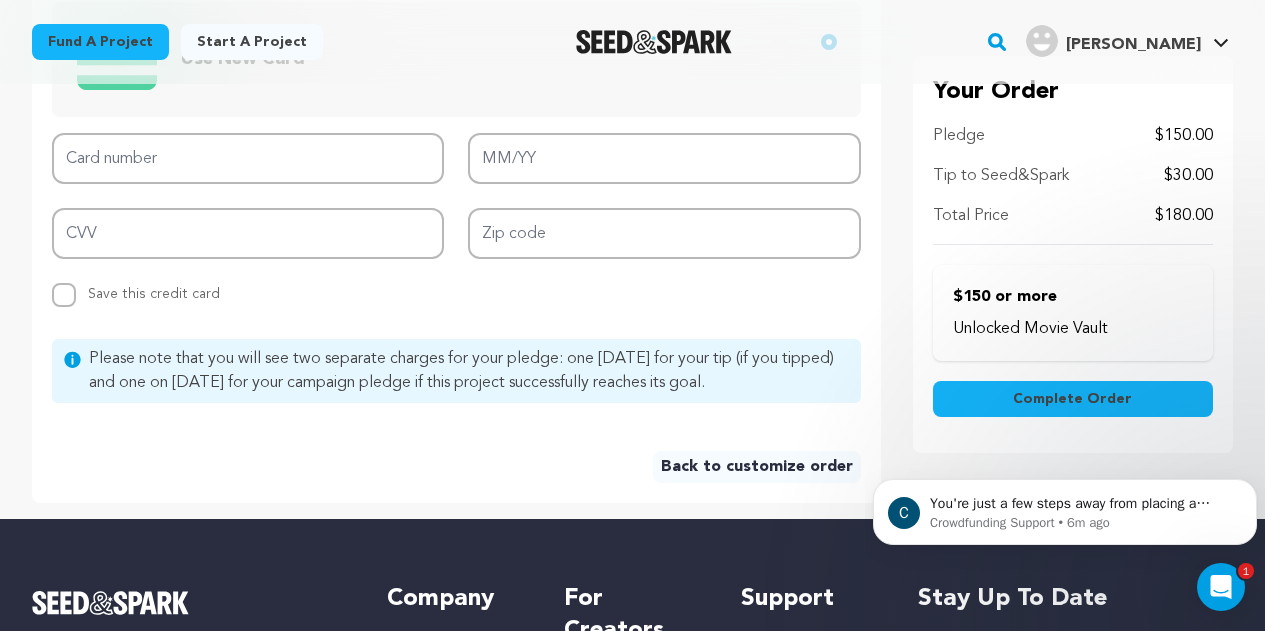 scroll, scrollTop: 866, scrollLeft: 0, axis: vertical 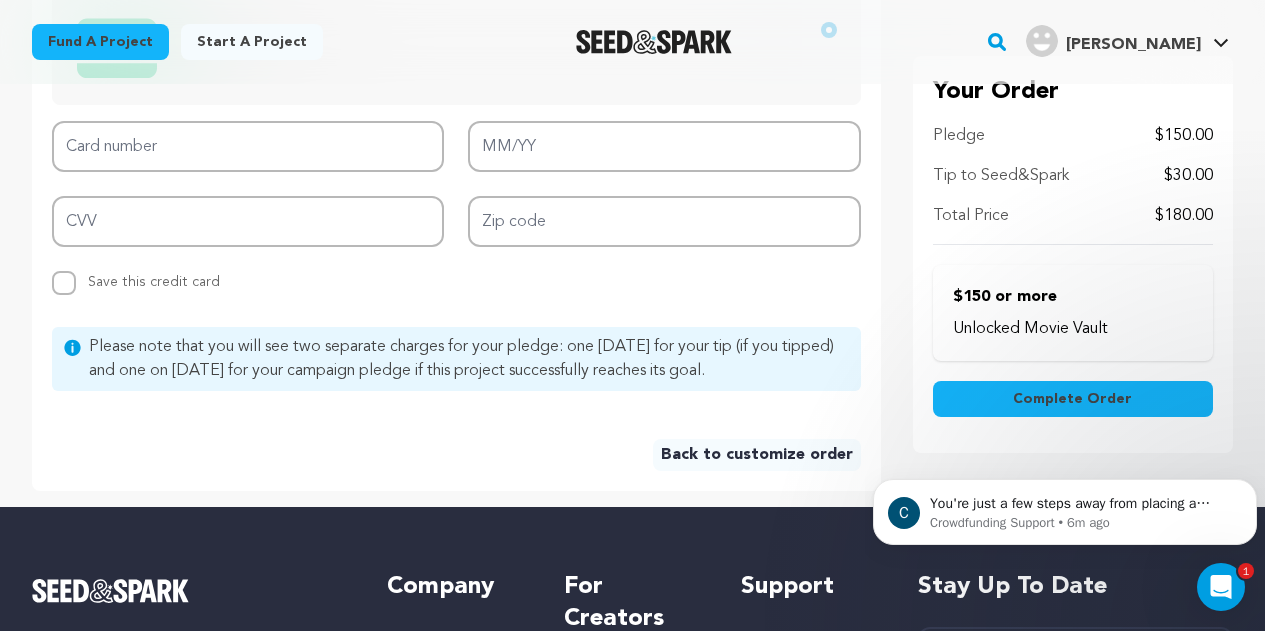 click on "Back to customize order" at bounding box center (757, 455) 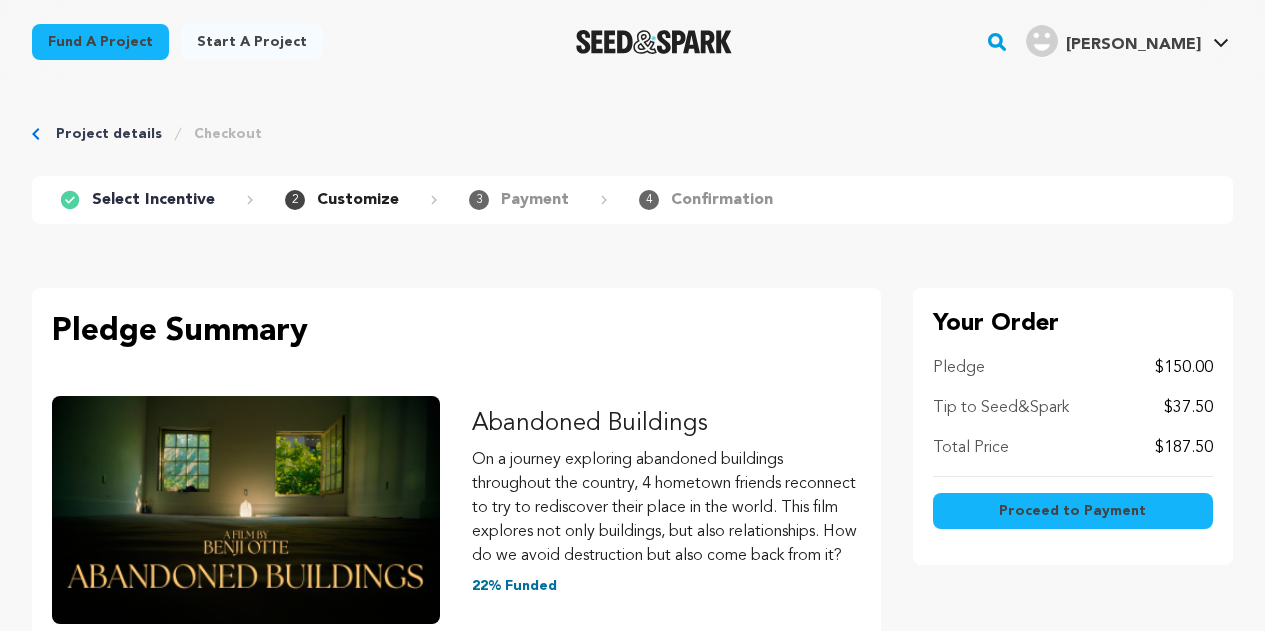 scroll, scrollTop: 0, scrollLeft: 0, axis: both 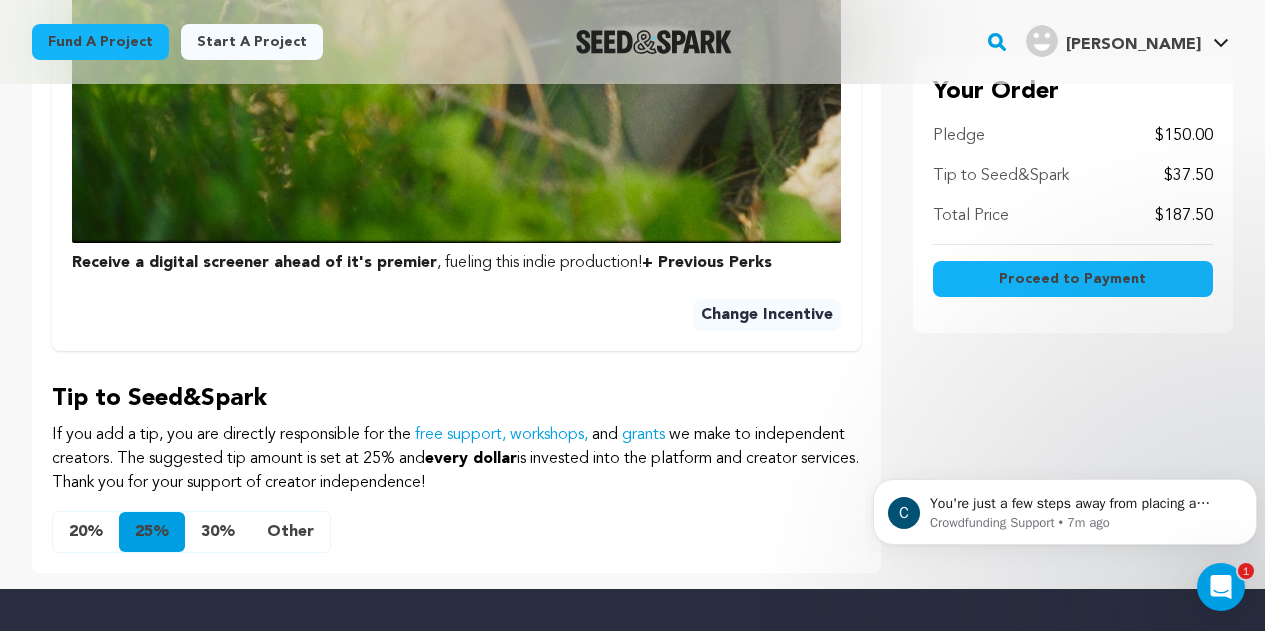 click on "20%" at bounding box center [86, 532] 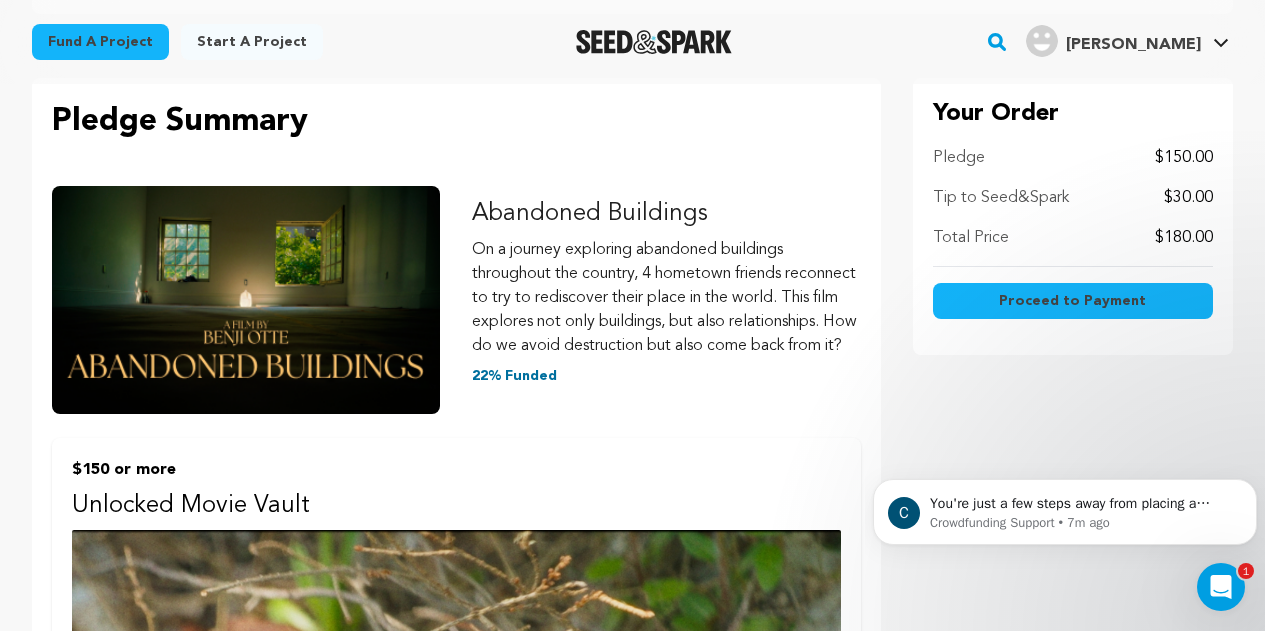 scroll, scrollTop: 233, scrollLeft: 0, axis: vertical 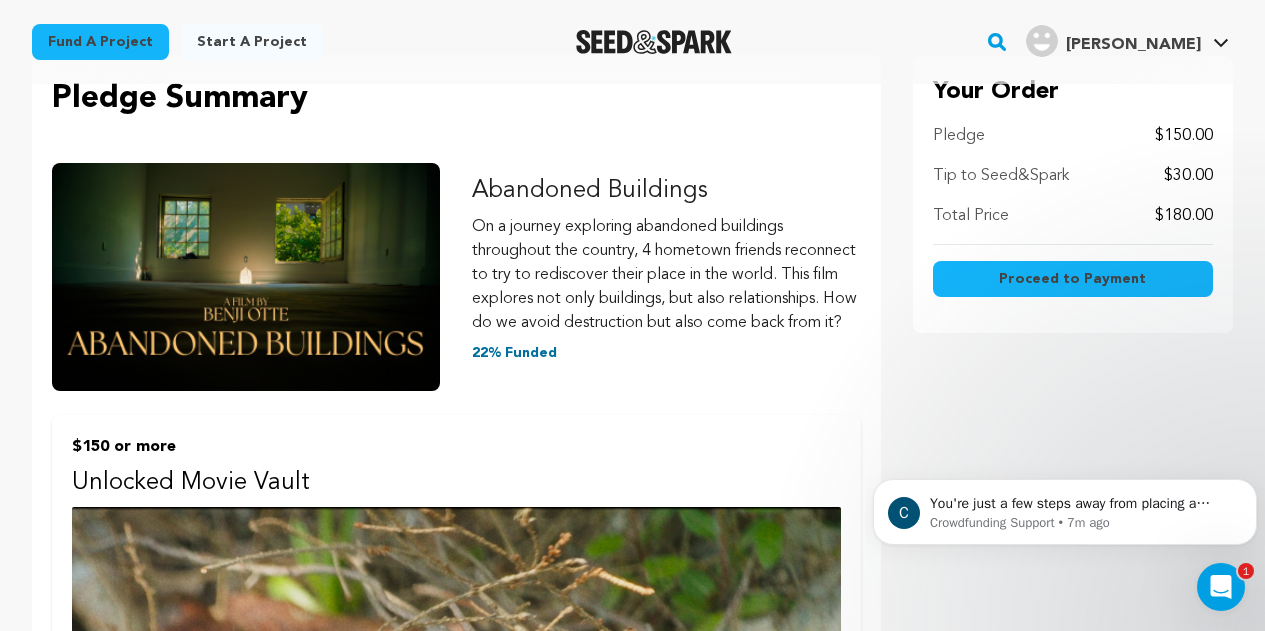 click on "Proceed to Payment" at bounding box center [1072, 279] 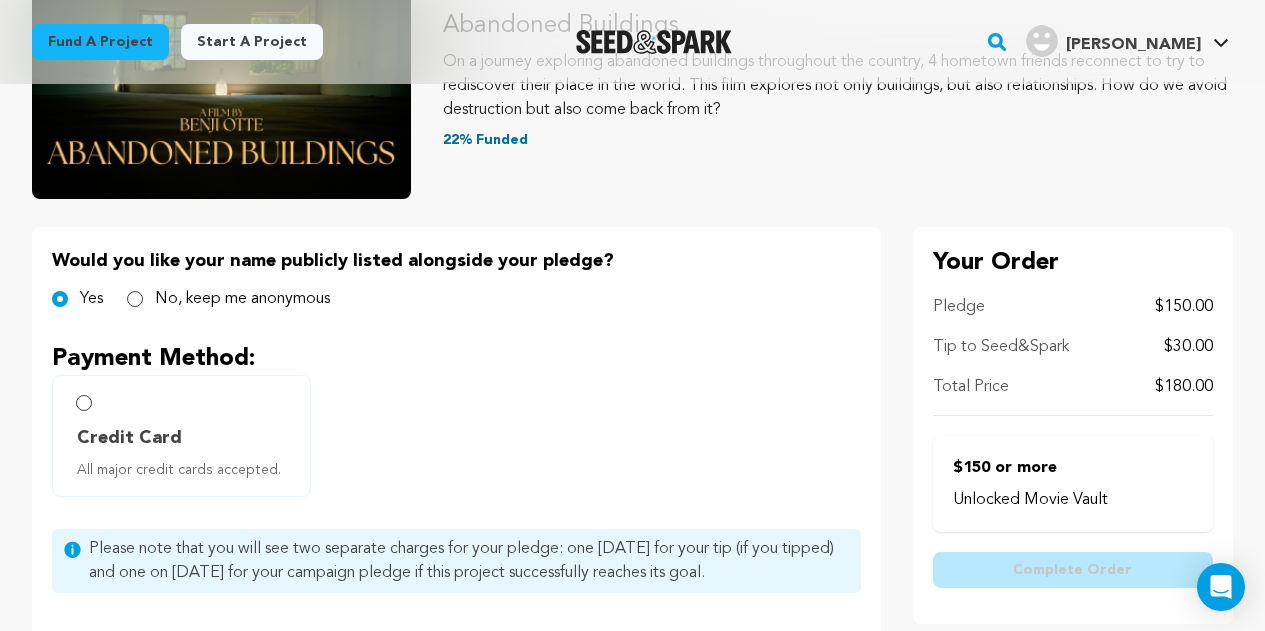 scroll, scrollTop: 300, scrollLeft: 0, axis: vertical 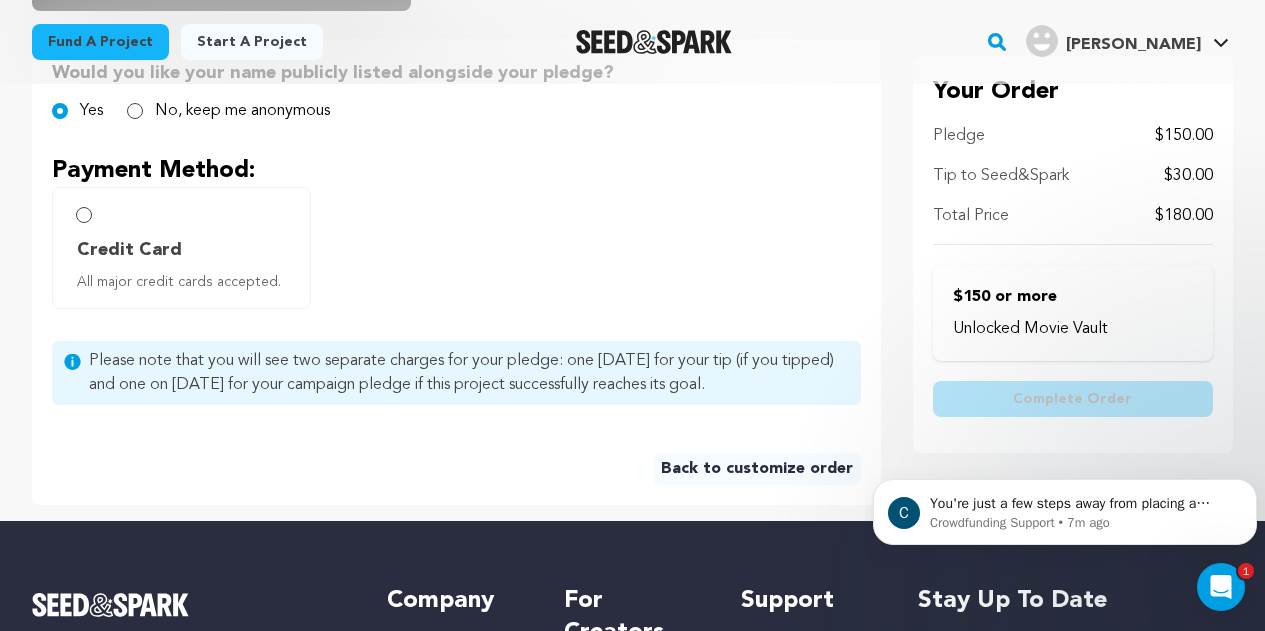 click on "Credit Card
All major credit cards accepted." at bounding box center [181, 248] 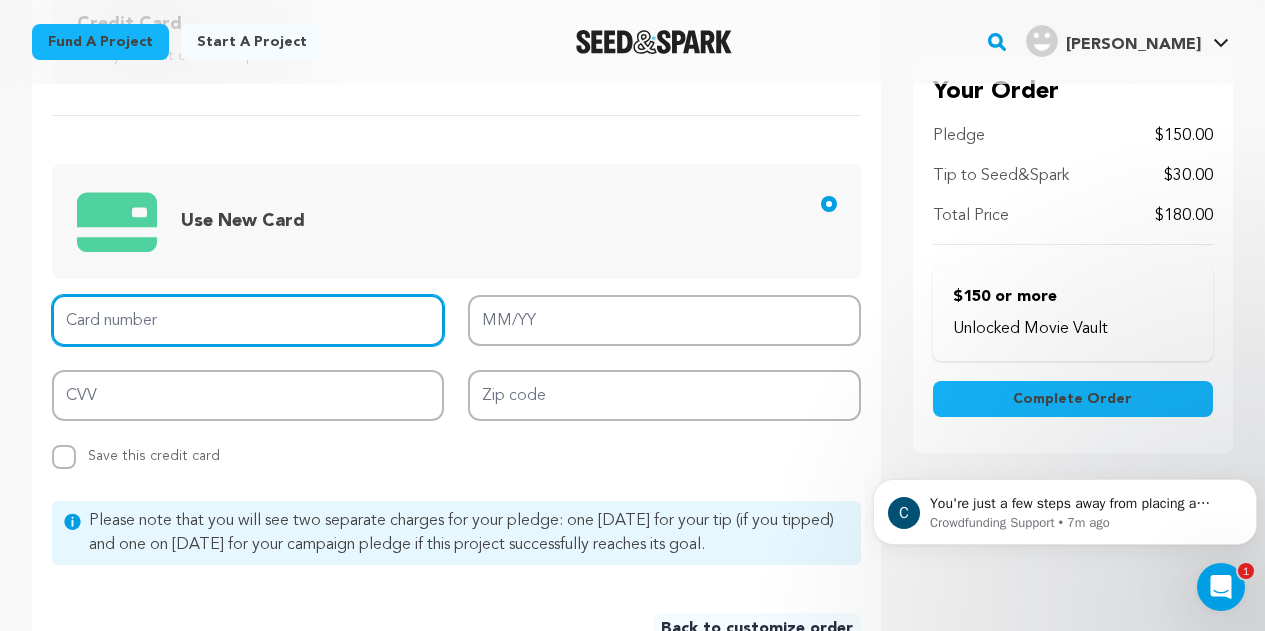 scroll, scrollTop: 700, scrollLeft: 0, axis: vertical 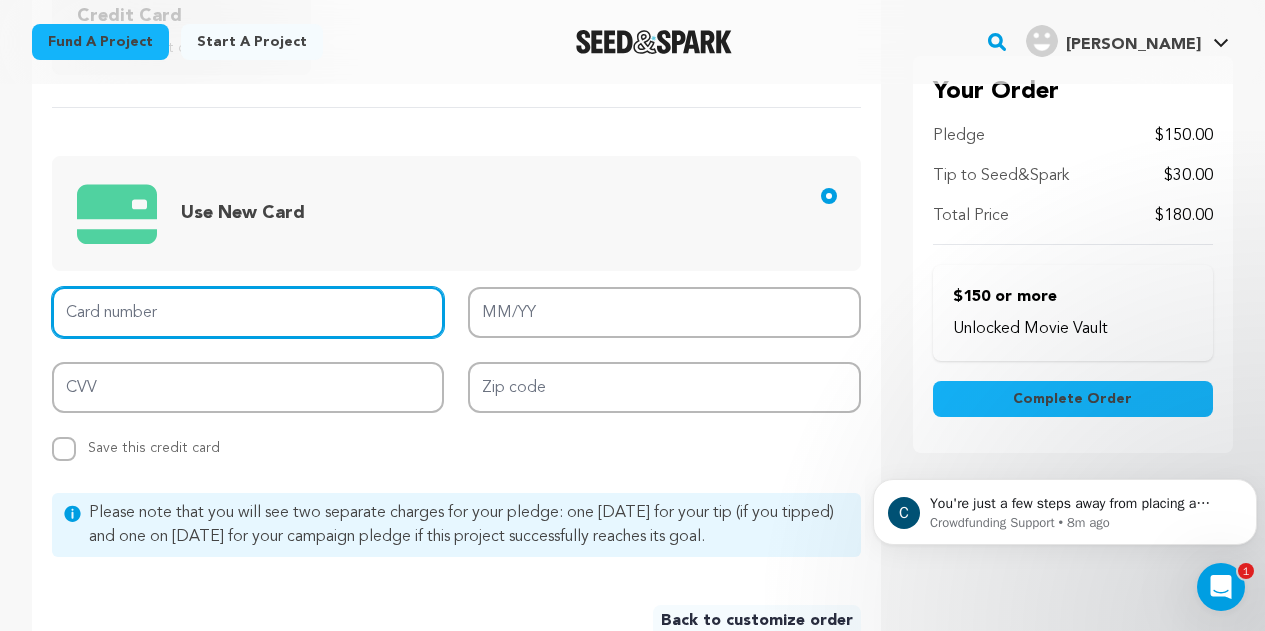 type on "371588910072003" 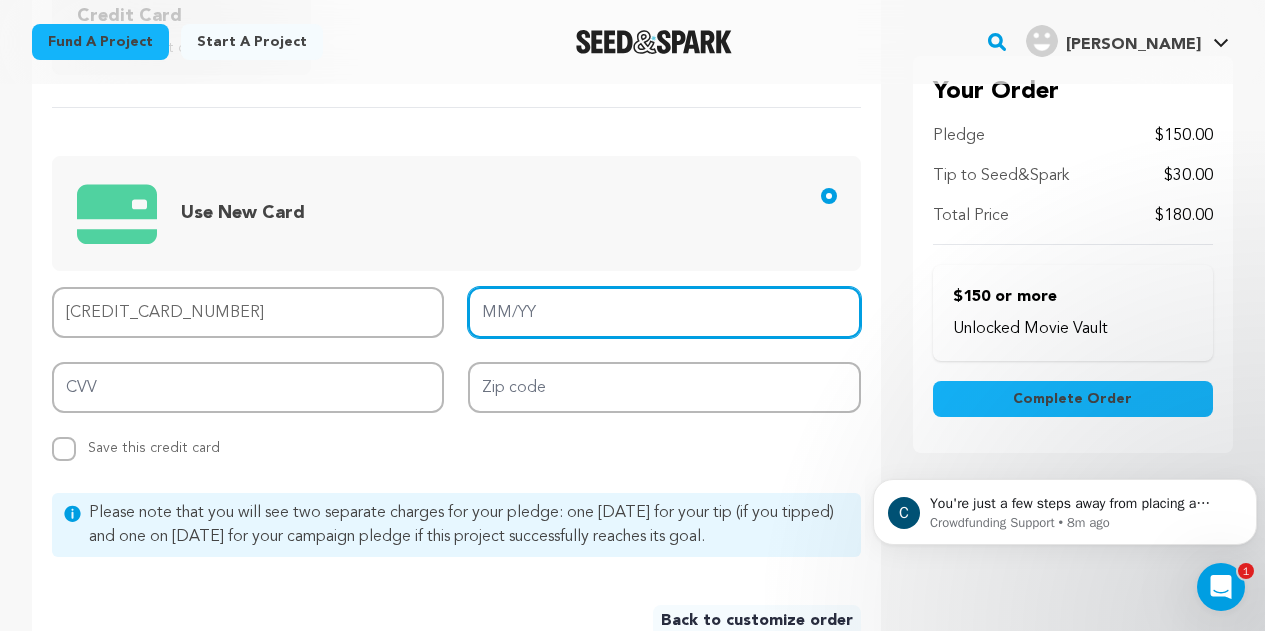 type on "05/29" 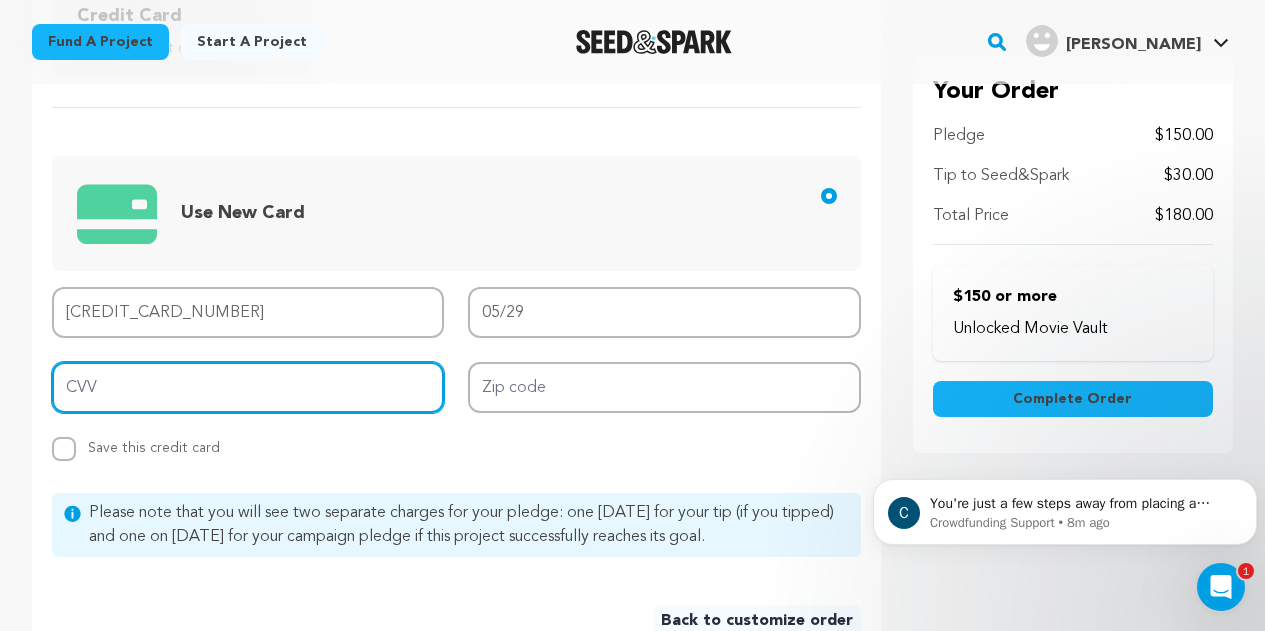 type on "2760" 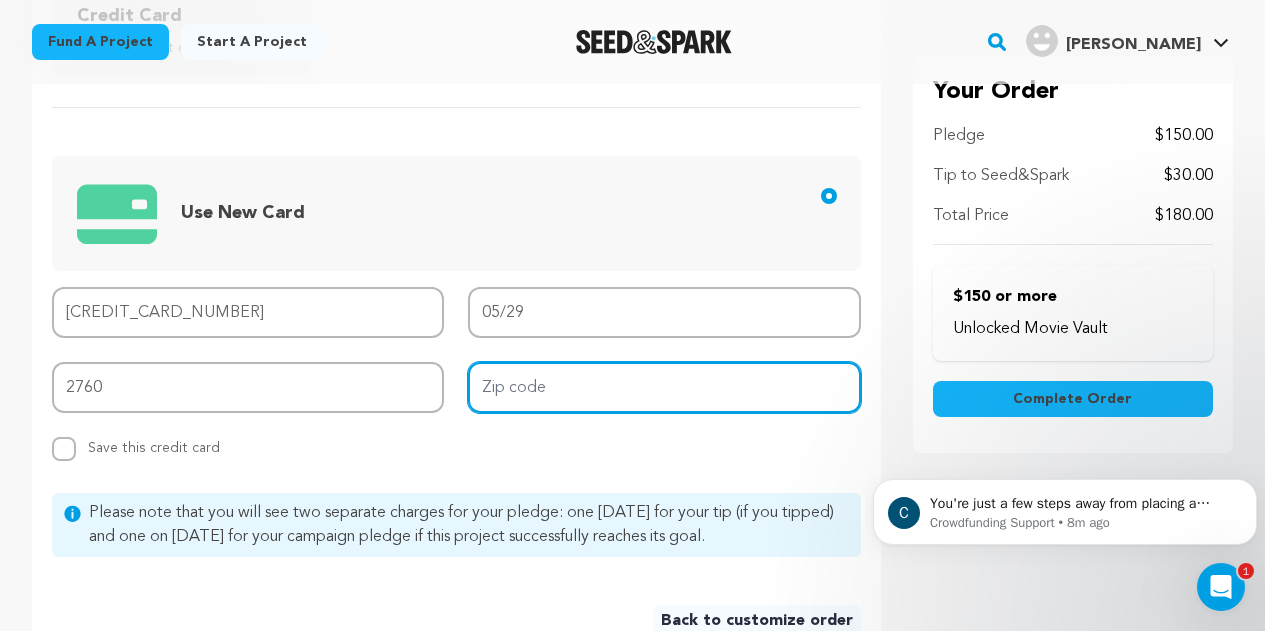 click on "Zip code" at bounding box center (664, 387) 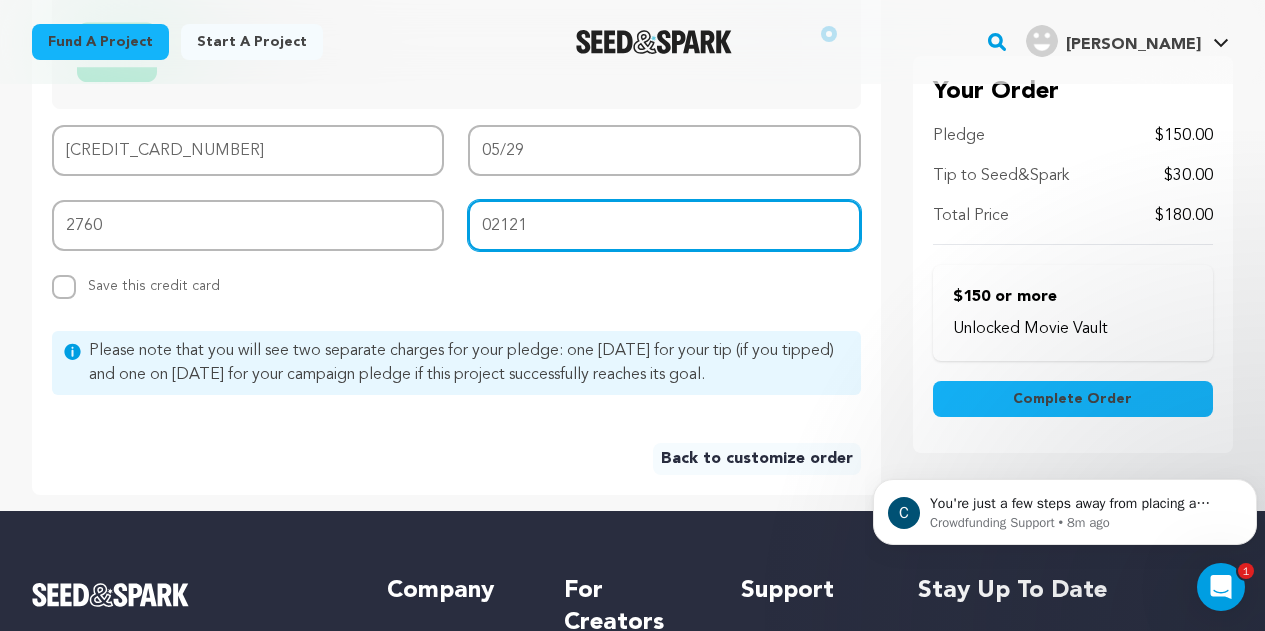 scroll, scrollTop: 866, scrollLeft: 0, axis: vertical 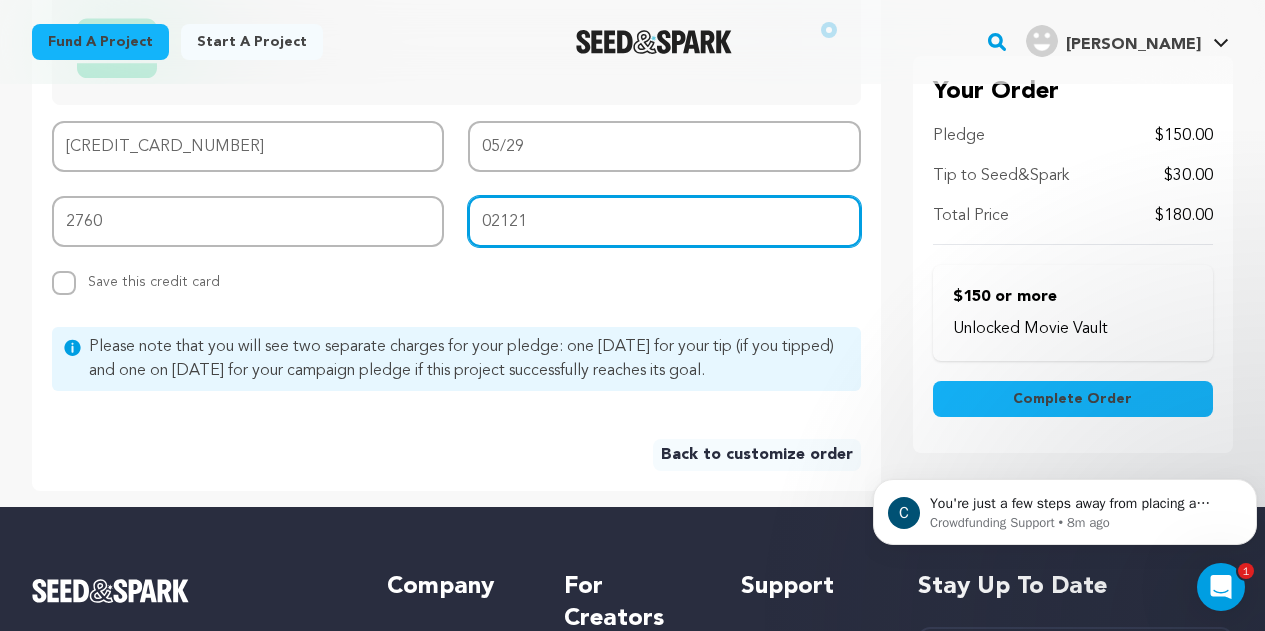 type on "02121" 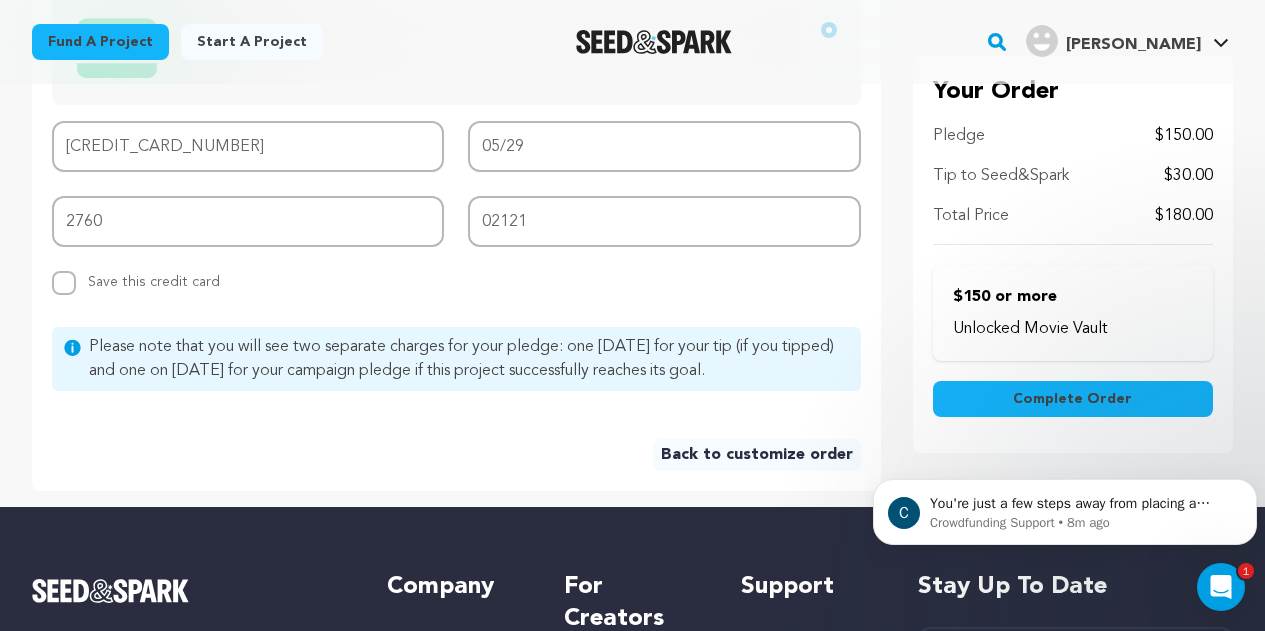 click on "Complete Order" at bounding box center [1072, 399] 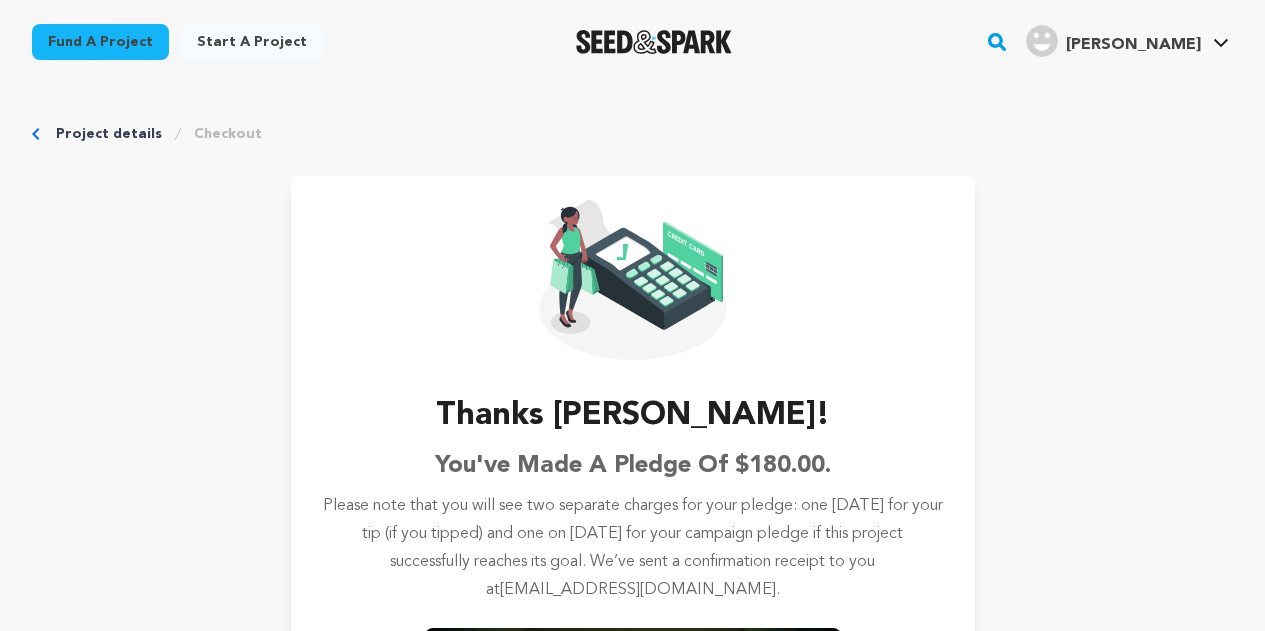 scroll, scrollTop: 0, scrollLeft: 0, axis: both 